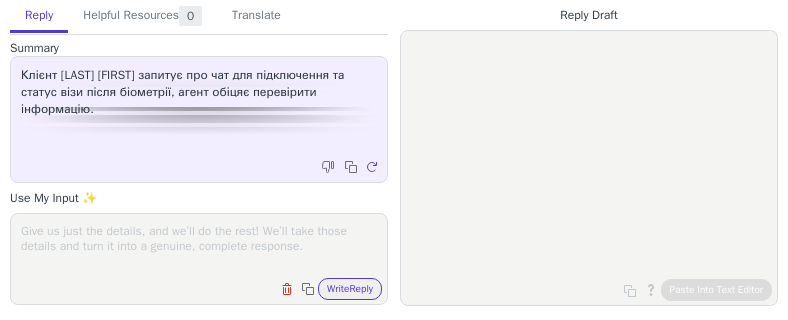 scroll, scrollTop: 0, scrollLeft: 0, axis: both 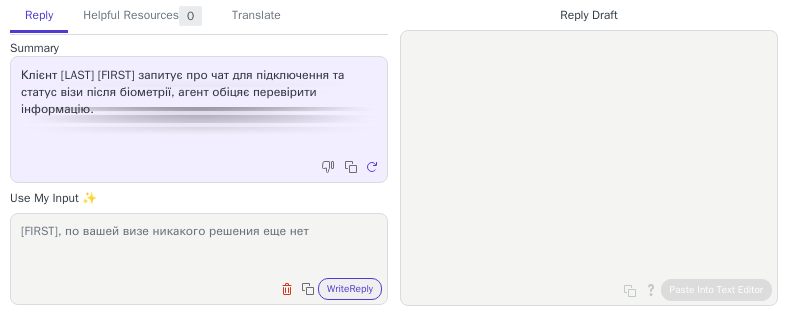 click on "[FIRST], по вашей визе никакого решения еще нет" at bounding box center [199, 246] 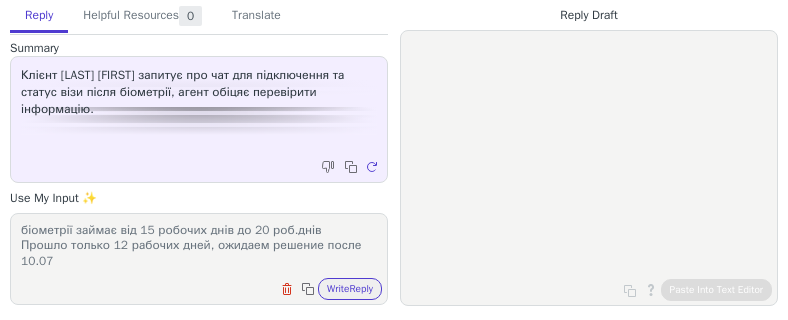 scroll, scrollTop: 48, scrollLeft: 0, axis: vertical 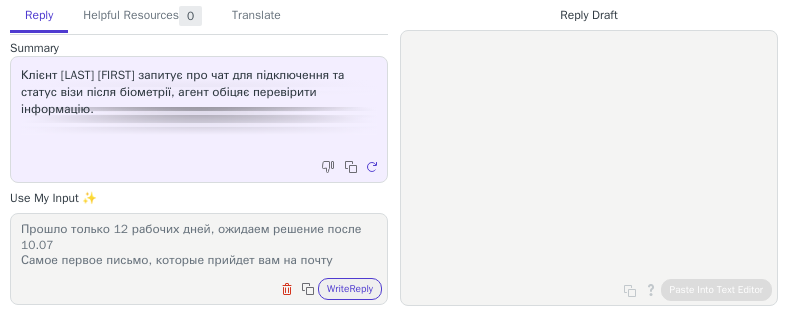 click on "[FIRST], по вашей визе никакого решения еще нет
Стандартний розгляд кейса візовим офіцером після здачі біометрії займає від 15 робочих днів до 20 роб.днів
Прошло только 12 рабочих дней, ожидаем решение после 10.07
Самое первое письмо, которые прийдет вам на почту" at bounding box center (199, 246) 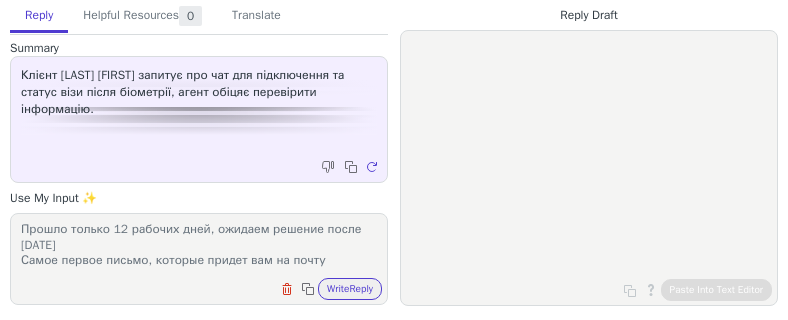 click on "[FIRST], по вашей визе никакого решения еще нет
Стандартний розгляд кейса візовим офіцером після здачі біометрії займає від 15 робочих днів до 20 роб.днів
Прошло только 12 рабочих дней, ожидаем решение после [DATE]
Самое первое письмо, которые придет вам на почту" at bounding box center (199, 246) 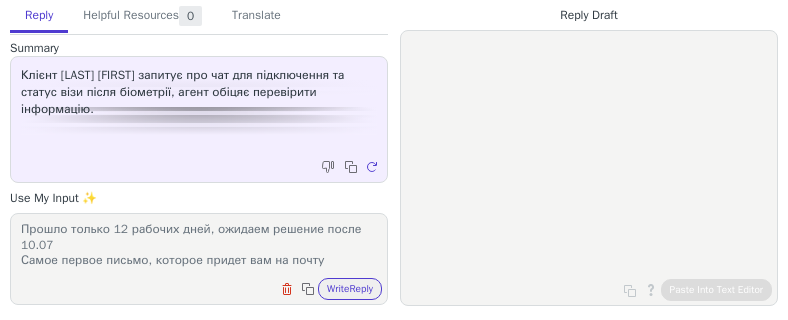 click on "Олексей, по вашей визе никакого решения еще нет
Стандартний розгляд кейса візовим офіцером після здачі біометрії займає від 15 робочих днів до 20 роб.днів
Прошло только 12 рабочих дней, ожидаем решение после 10.07
Самое первое письмо, которое придет вам на почту" at bounding box center (199, 246) 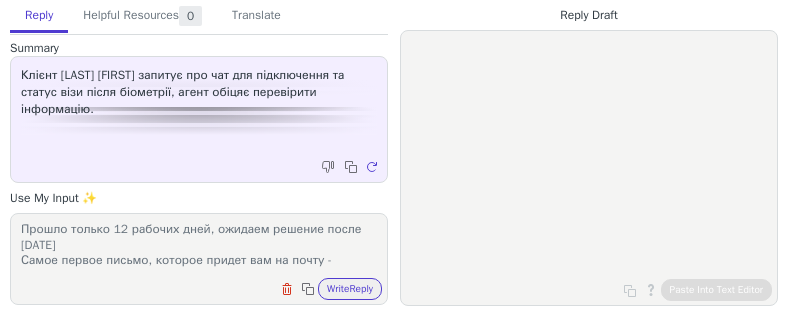 scroll, scrollTop: 63, scrollLeft: 0, axis: vertical 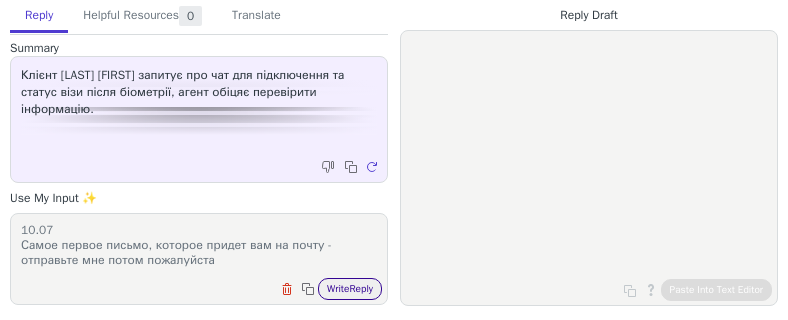 type on "Олексей, по вашей визе никакого решения еще нет
Стандартний розгляд кейса візовим офіцером після здачі біометрії займає від 15 робочих днів до 20 роб.днів
Прошло только 12 рабочих дней, ожидаем решение после 10.07
Самое первое письмо, которое придет вам на почту - отправьте мне потом пожалуйста" 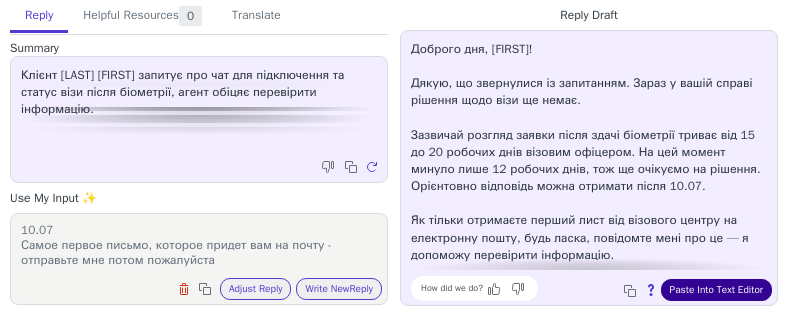 click on "Paste Into Text Editor" at bounding box center (716, 290) 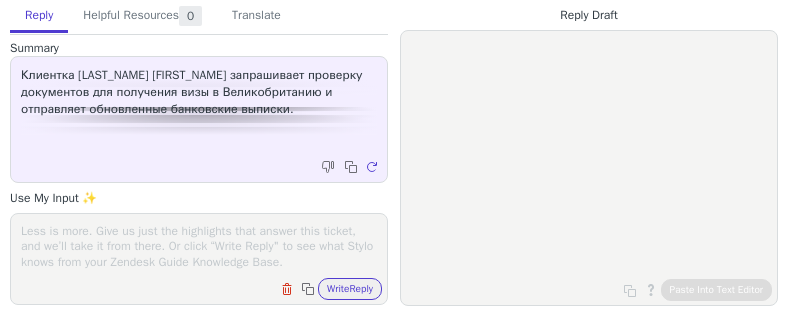 scroll, scrollTop: 0, scrollLeft: 0, axis: both 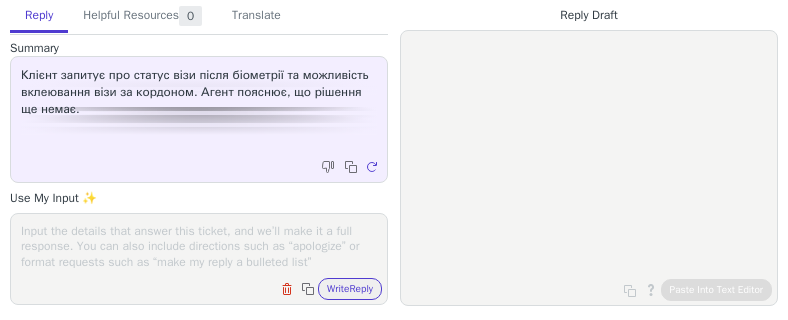 click at bounding box center [199, 246] 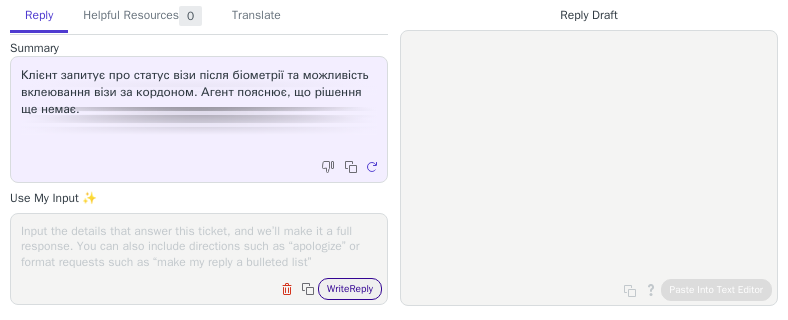 click on "Write  Reply" at bounding box center (350, 289) 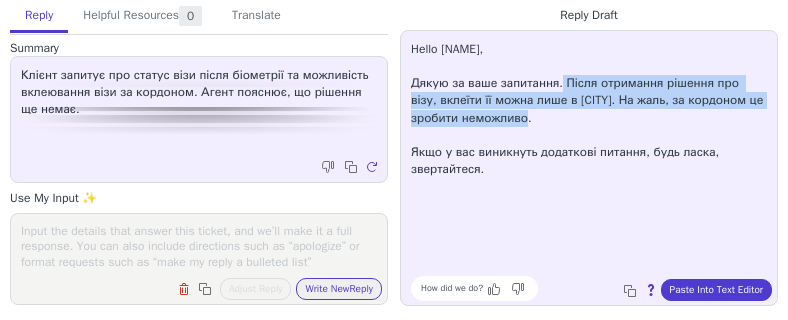 drag, startPoint x: 556, startPoint y: 82, endPoint x: 594, endPoint y: 116, distance: 50.990196 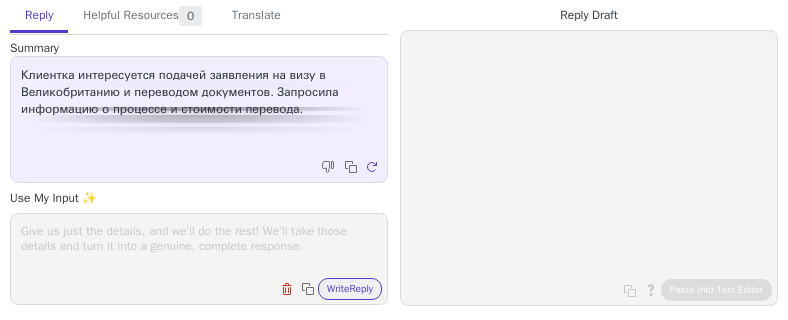 scroll, scrollTop: 0, scrollLeft: 0, axis: both 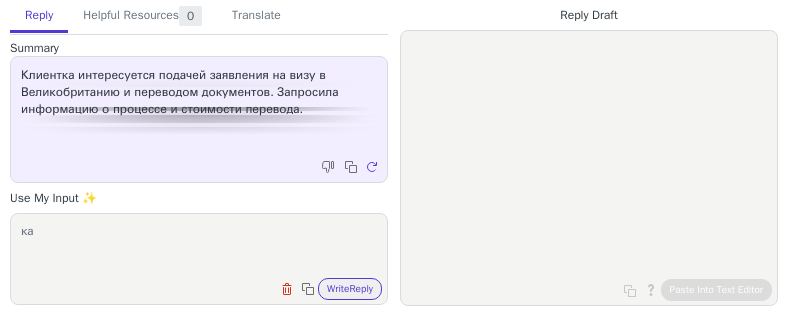 type on "к" 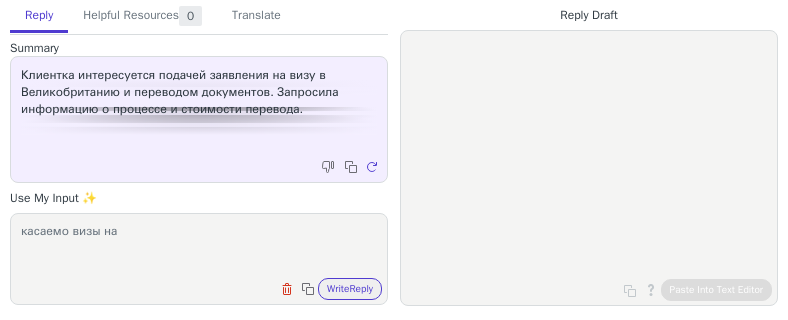 click on "касаемо визы на" at bounding box center (199, 246) 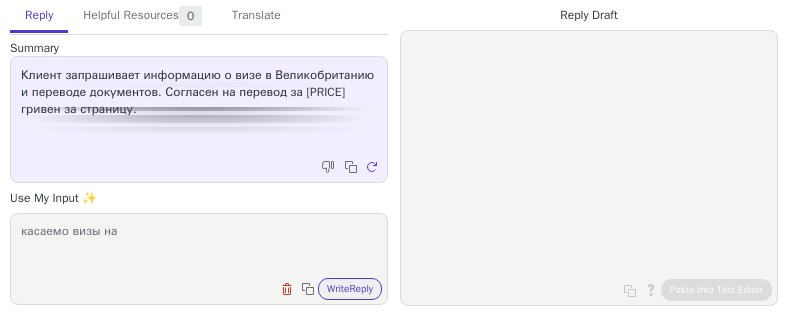 click on "касаемо визы на" at bounding box center [199, 246] 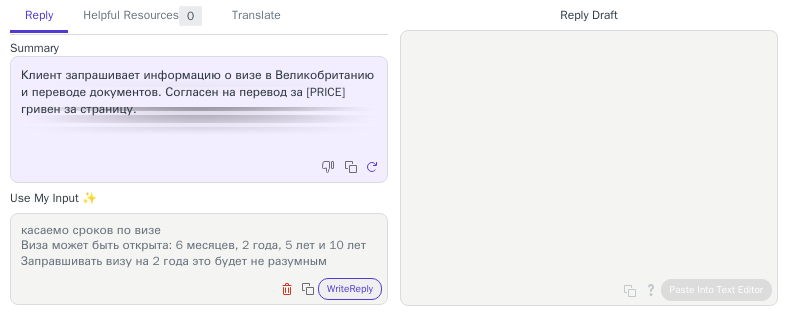 scroll, scrollTop: 16, scrollLeft: 0, axis: vertical 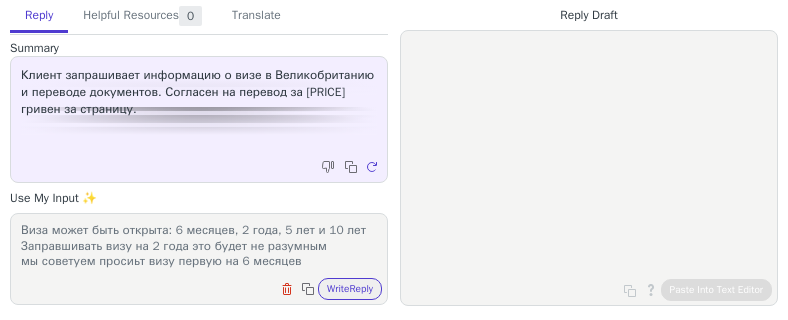 click on "касаемо сроков по визе
Виза может быть открыта: 6 месяцев, 2 года, 5 лет и 10 лет
Заправшивать визу на 2 года это будет не разумным
мы советуем просиьт визу первую на 6 месяцев" at bounding box center (199, 246) 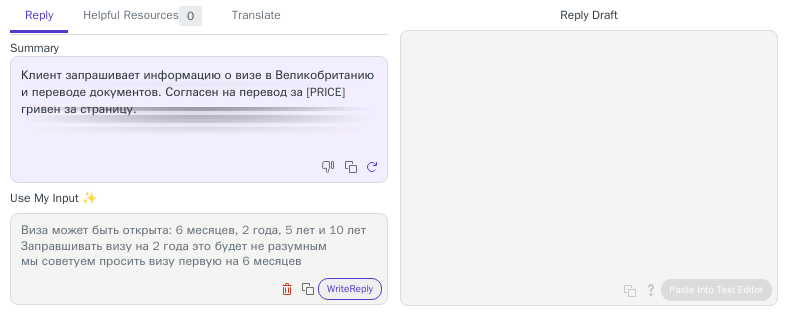 click on "касаемо сроков по визе
Виза может быть открыта: 6 месяцев, 2 года, 5 лет и 10 лет
Заправшивать визу на 2 года это будет не разумным
мы советуем просить визу первую на 6 месяцев" at bounding box center (199, 246) 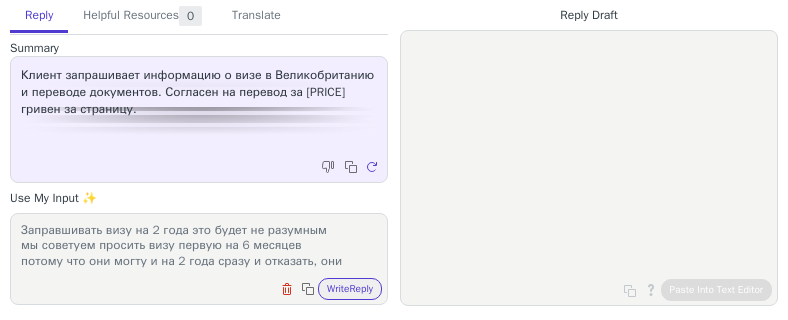 scroll, scrollTop: 48, scrollLeft: 0, axis: vertical 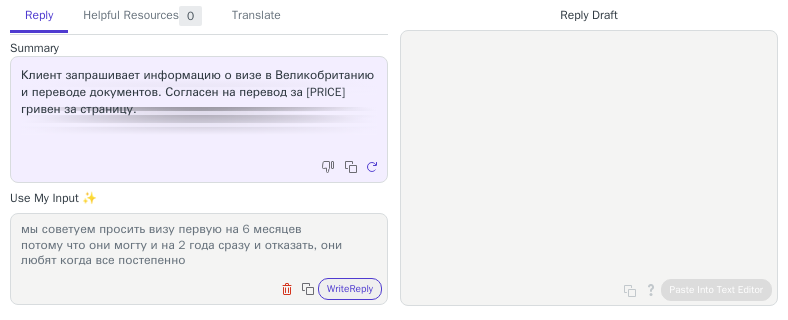 click on "касаемо сроков по визе
Виза может быть открыта: 6 месяцев, 2 года, 5 лет и 10 лет
Заправшивать визу на 2 года это будет не разумным
мы советуем просить визу первую на 6 месяцев
потому что они могту и на 2 года сразу и отказать, они любят когда все постепенно" at bounding box center [199, 246] 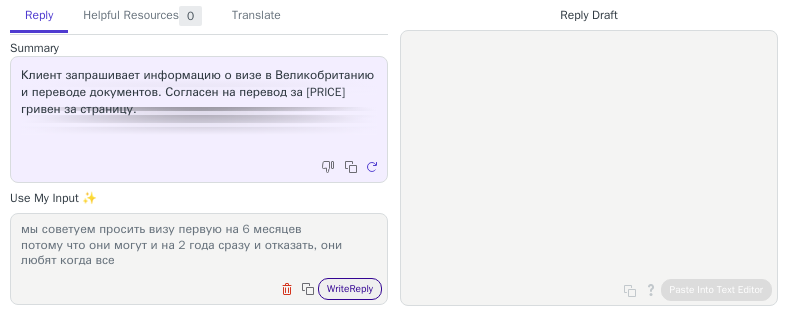 type on "касаемо сроков по визе
Виза может быть открыта: 6 месяцев, 2 года, 5 лет и 10 лет
Заправшивать визу на 2 года это будет не разумным
мы советуем просить визу первую на 6 месяцев
потому что они могут и на 2 года сразу и отказать, они любят когда все" 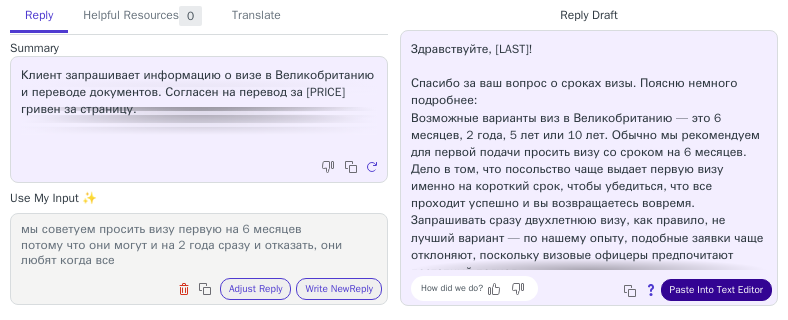 click on "Paste Into Text Editor" at bounding box center (716, 290) 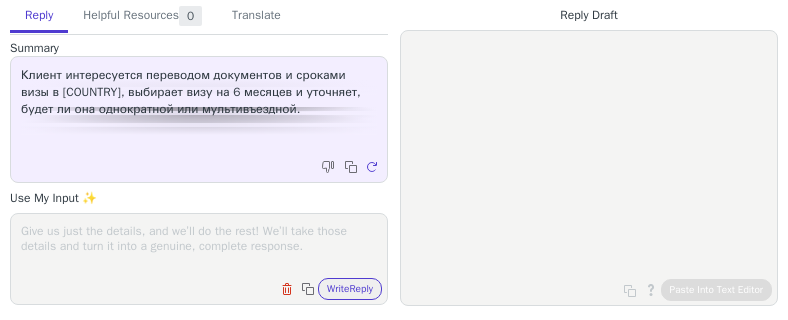 scroll, scrollTop: 0, scrollLeft: 0, axis: both 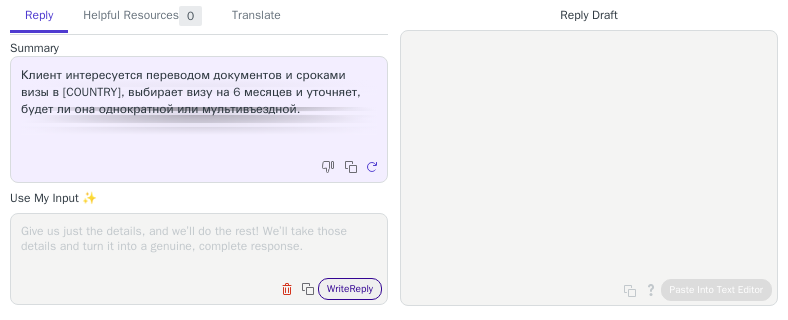 click on "Write  Reply" at bounding box center (350, 289) 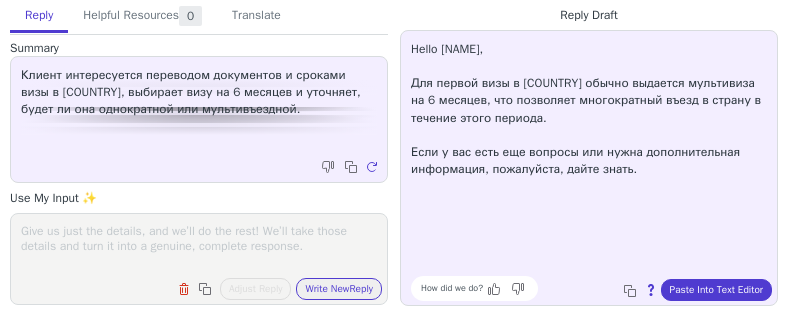 drag, startPoint x: 608, startPoint y: 118, endPoint x: 401, endPoint y: 91, distance: 208.75345 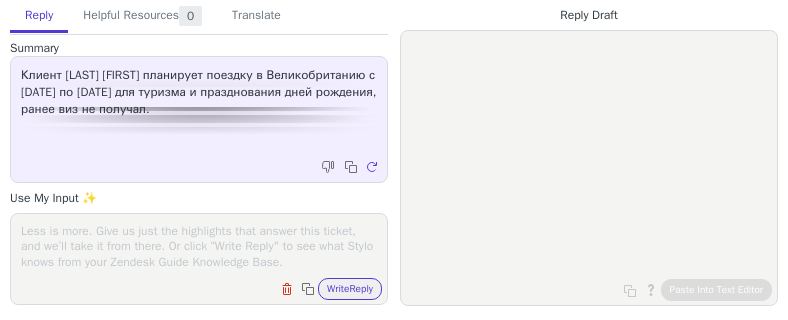 scroll, scrollTop: 0, scrollLeft: 0, axis: both 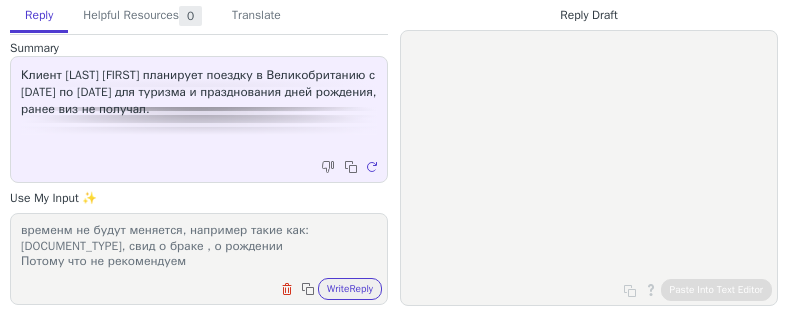 click on "мы можем постепенно собирать документы, которые со временм не будут меняется, например такие как: [DOCUMENT_TYPE], свид о браке , о рождении
Потому что не рекомендуем" at bounding box center (199, 246) 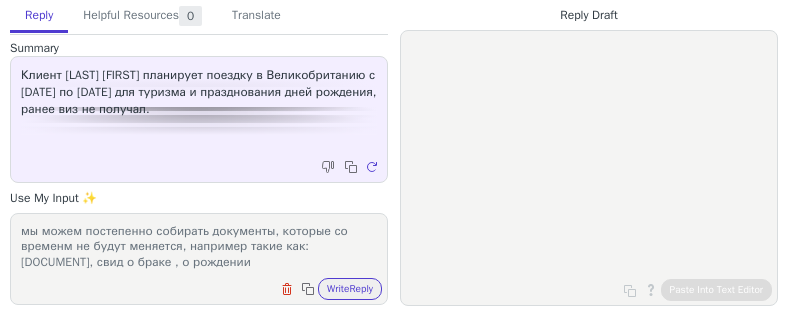 scroll, scrollTop: 32, scrollLeft: 0, axis: vertical 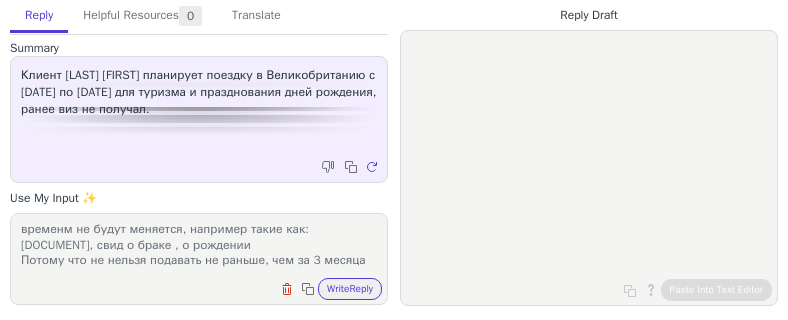 click on "мы можем постепенно собирать документы, которые со временм не будут меняется, например такие как: [DOCUMENT], свид о браке , о рождении
Потому что не нельзя подавать не раньше, чем за 3 месяца" at bounding box center (199, 246) 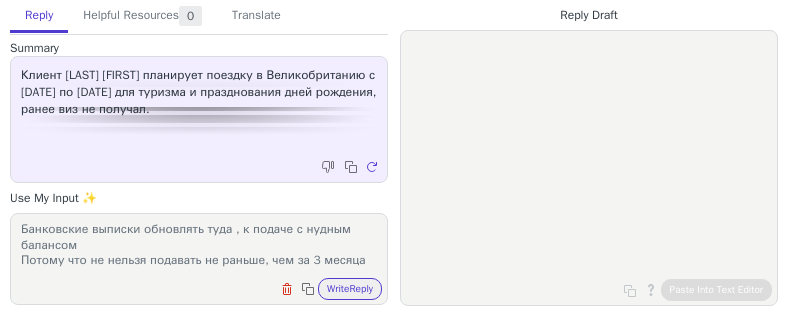 scroll, scrollTop: 63, scrollLeft: 0, axis: vertical 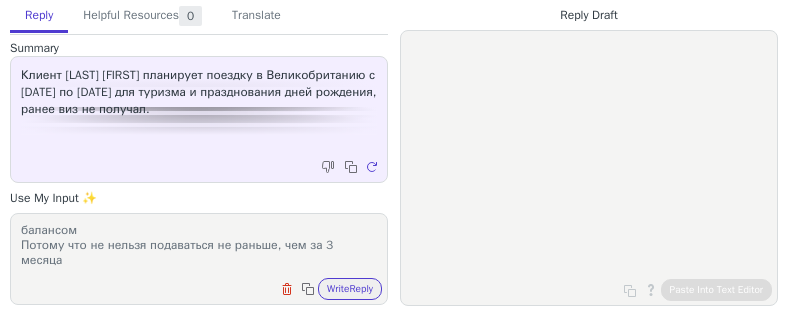 click on "мы можем постепенно собирать документы, которые со временм не будут меняется, например такие как: [DOCUMENT], свид о браке , о рождении
Банковские выписки обновлять туда , к подаче с нудным балансом
Потому что не нельзя подаваться не раньше, чем за 3 месяца" at bounding box center (199, 246) 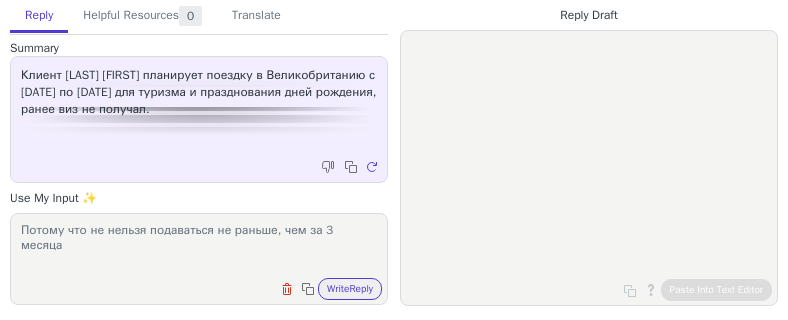 click on "мы можем постепенно собирать документы, которые со временм не будут меняется, например такие как: [DOCUMENT_TYPE], свид о браке , о рождении
Банковские выписки обновлять туда , к подаче с нудным балансом
Потому что не нельзя подаваться не раньше, чем за 3 месяца
Лучший срок подачи на визу это гдето середина [MONTH]" at bounding box center [199, 246] 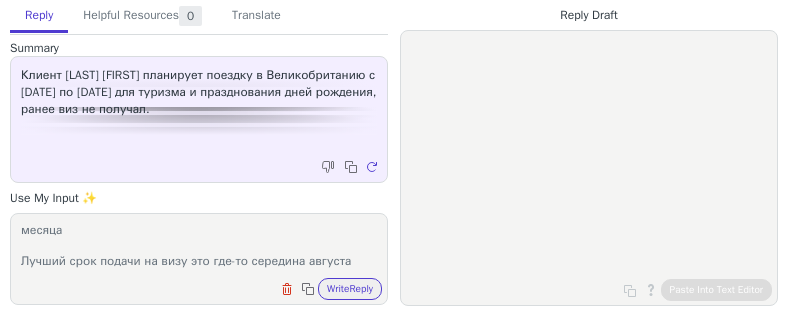 scroll, scrollTop: 109, scrollLeft: 0, axis: vertical 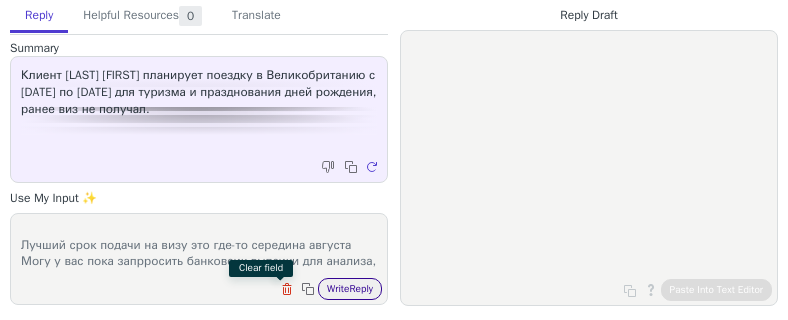type on "мы можем постепенно собирать документы, которые со временм не будут меняется, например такие как: [DOCUMENT], свид о браке , о рождении
Банковские выписки обновлять туда , к подаче с нудным балансом
Потому что не нельзя подаваться не раньше, чем за 3 месяца
Лучший срок подачи на визу это где-то середина августа
Могу у вас пока запрросить банковсик выпсики для анализа, чтобы составить по ним рекомендации" 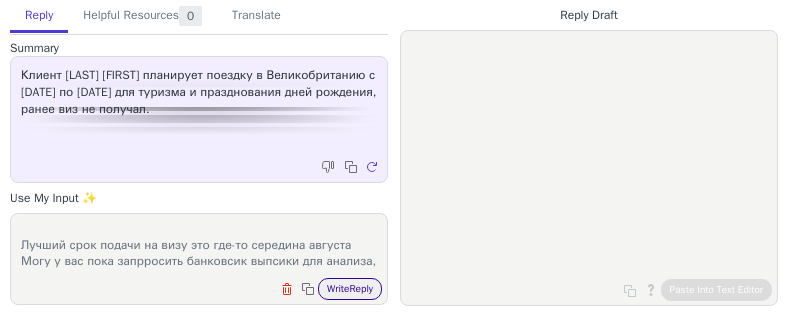 click on "Write  Reply" at bounding box center (350, 289) 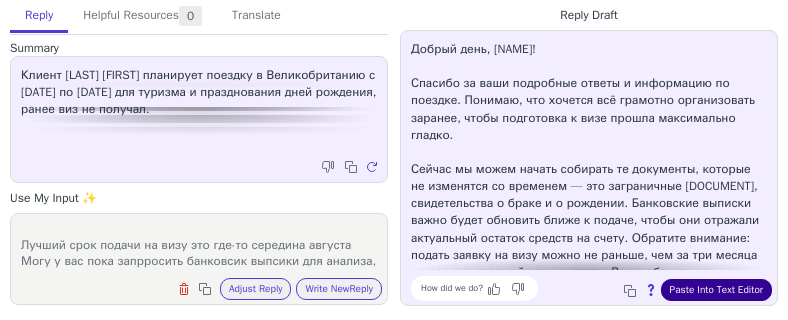 click on "Paste Into Text Editor" at bounding box center (716, 290) 